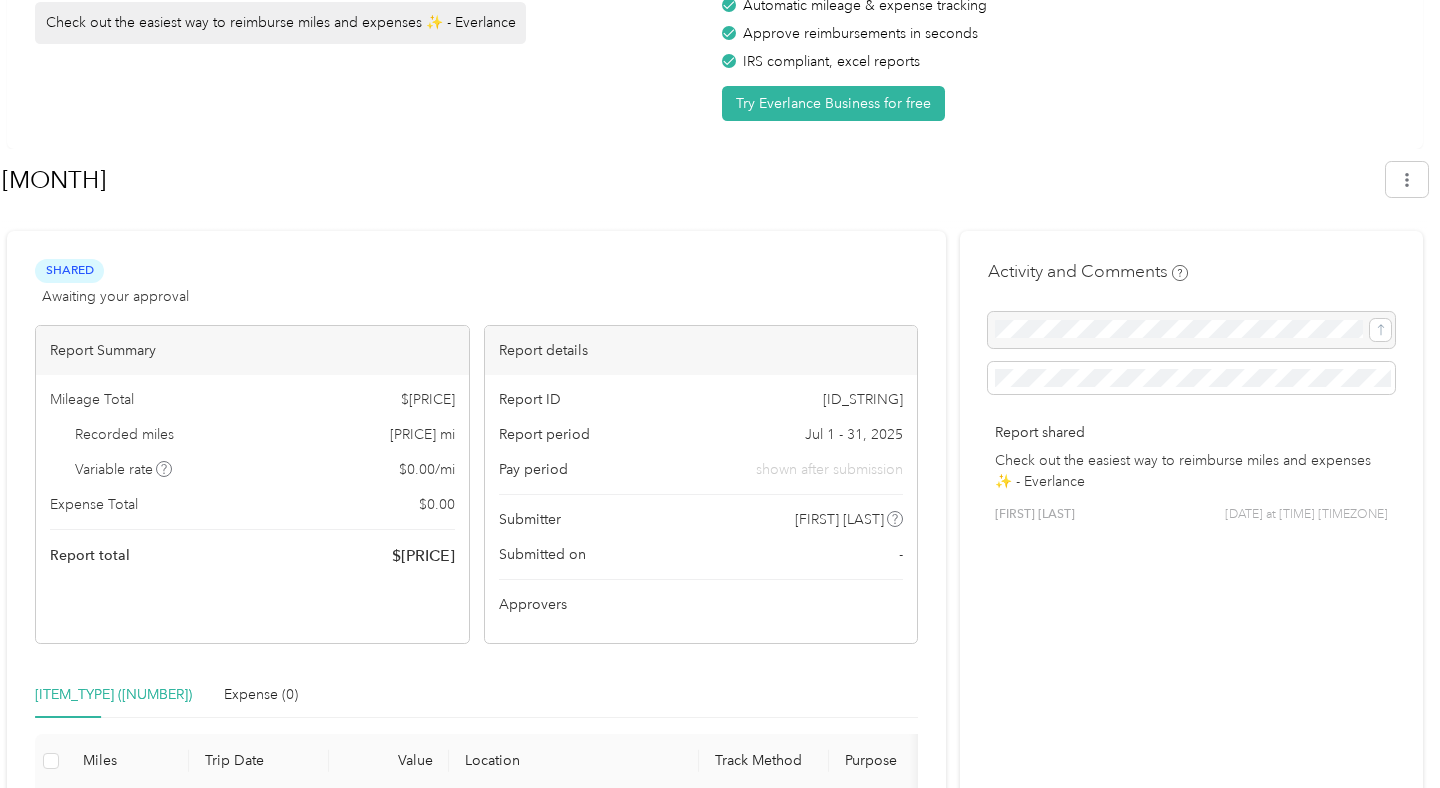 scroll, scrollTop: 0, scrollLeft: 0, axis: both 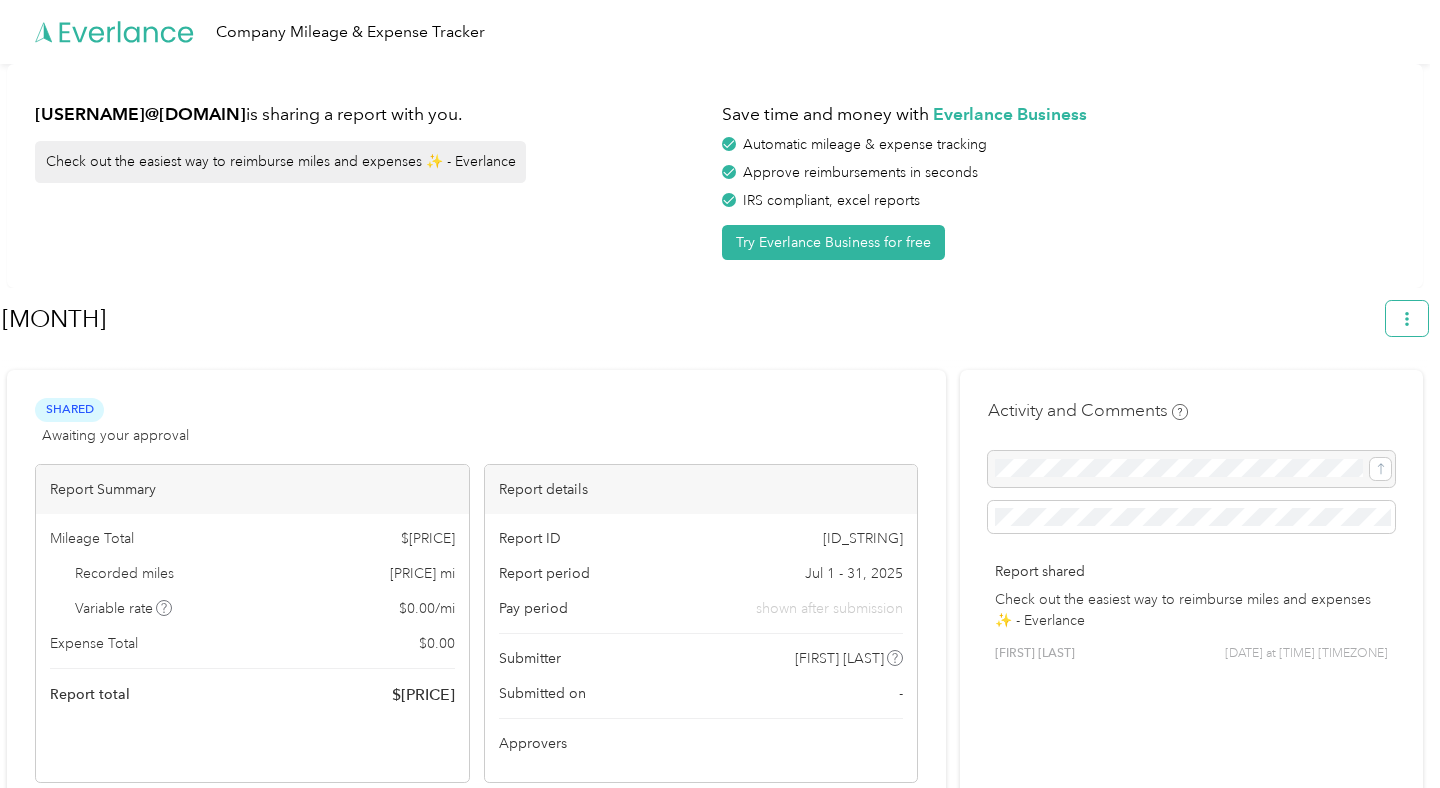 click 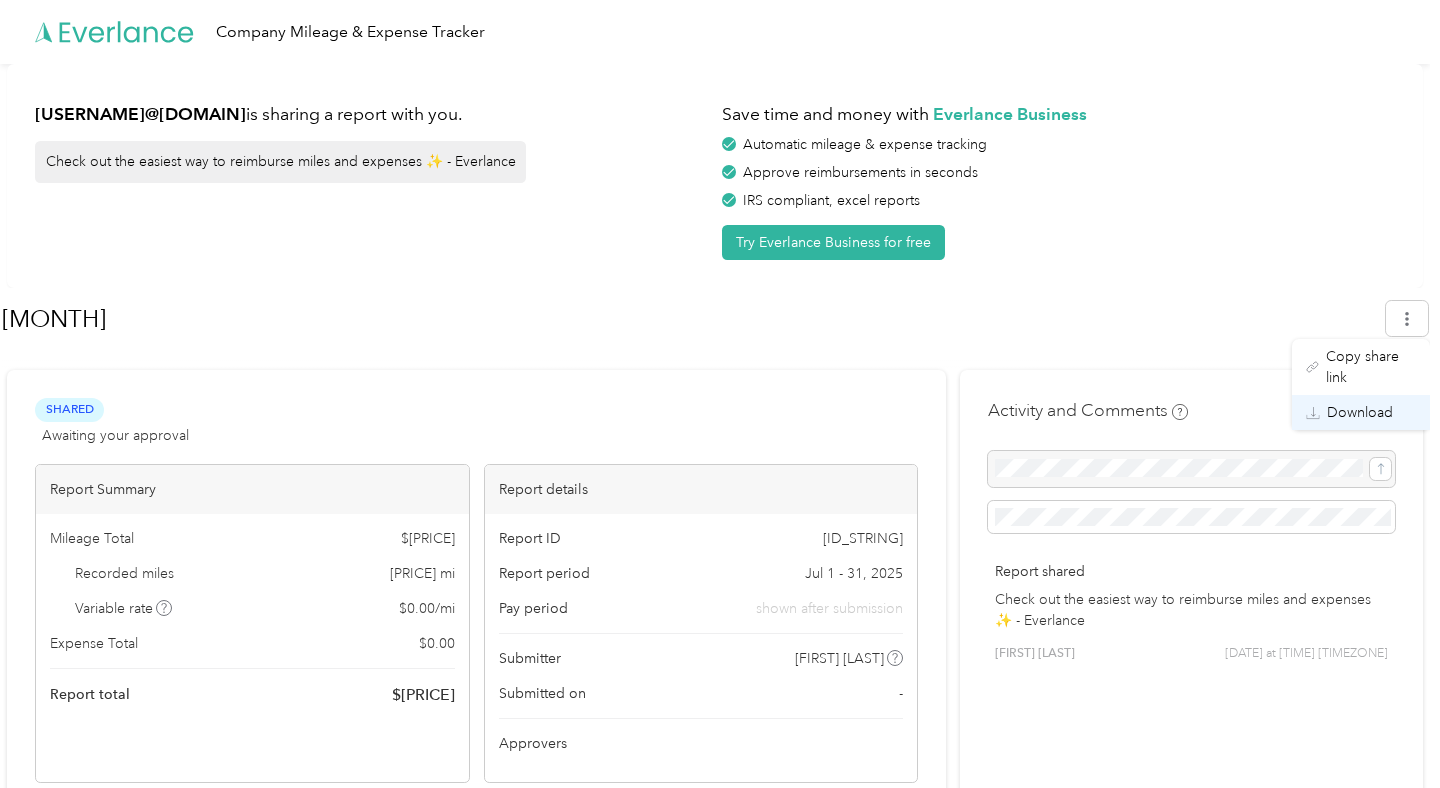 click on "Download" at bounding box center (1360, 412) 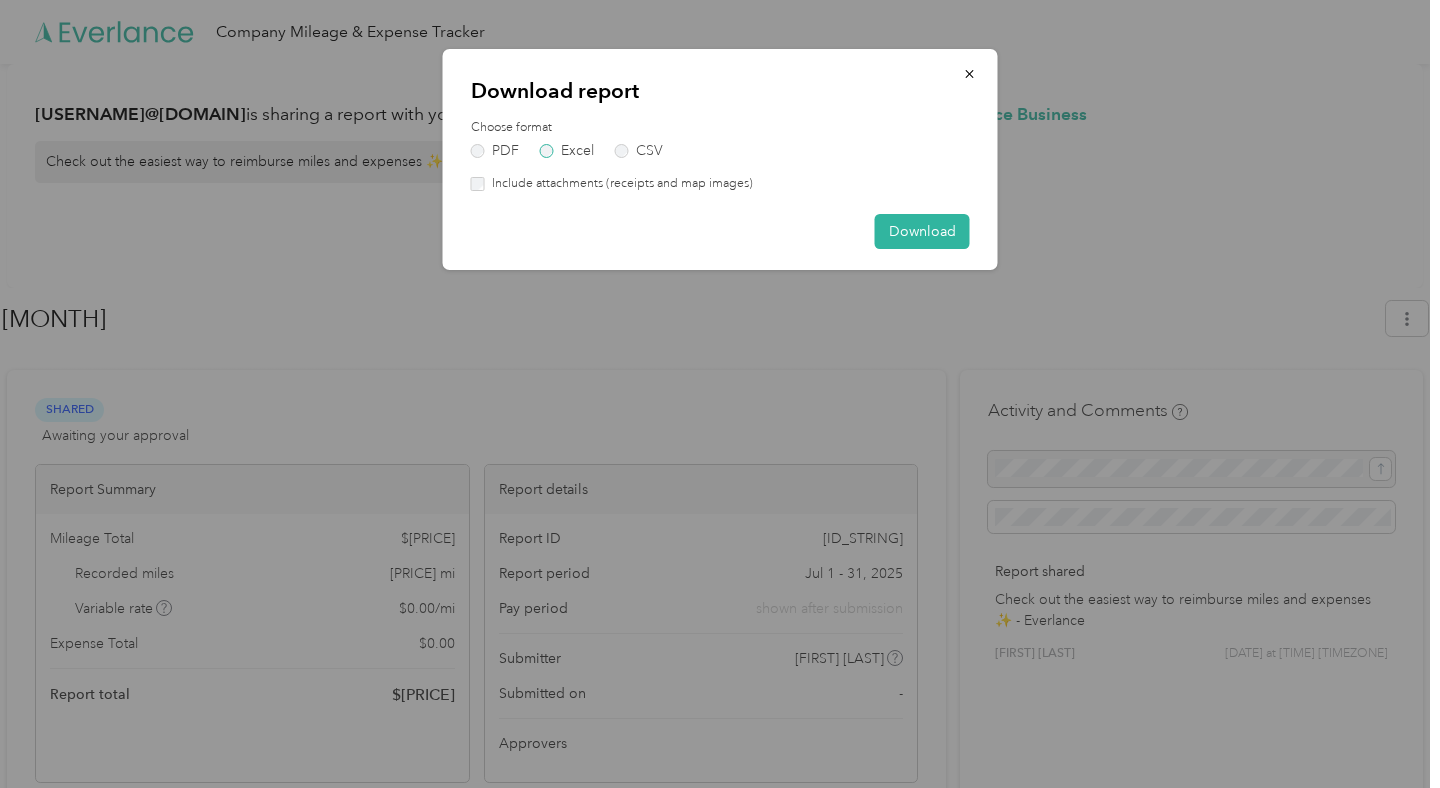 click on "Excel" at bounding box center (567, 151) 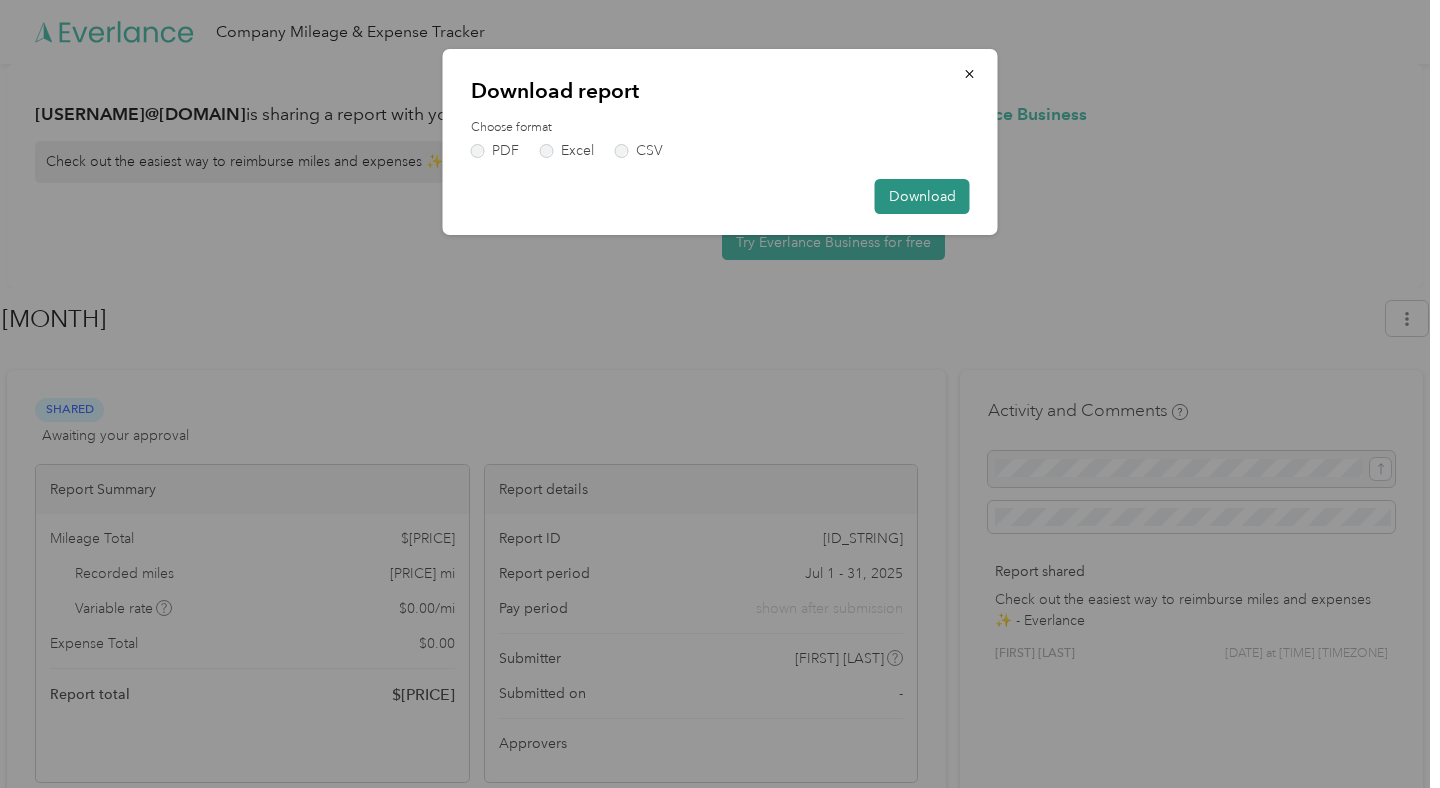 click on "Download" at bounding box center (922, 196) 